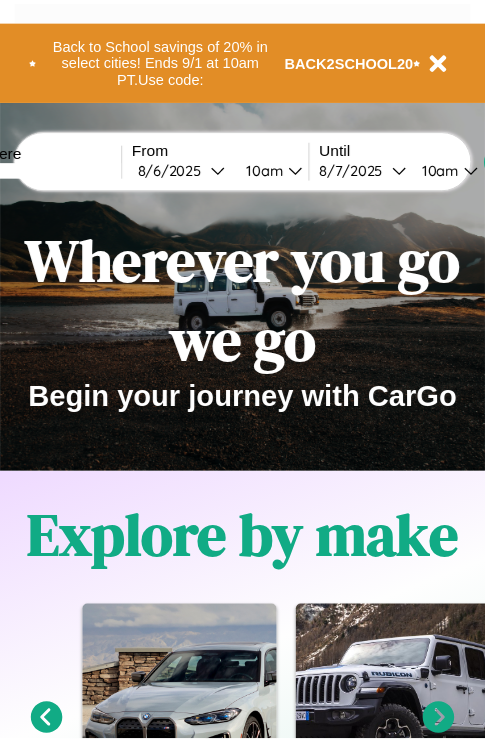 scroll, scrollTop: 0, scrollLeft: 0, axis: both 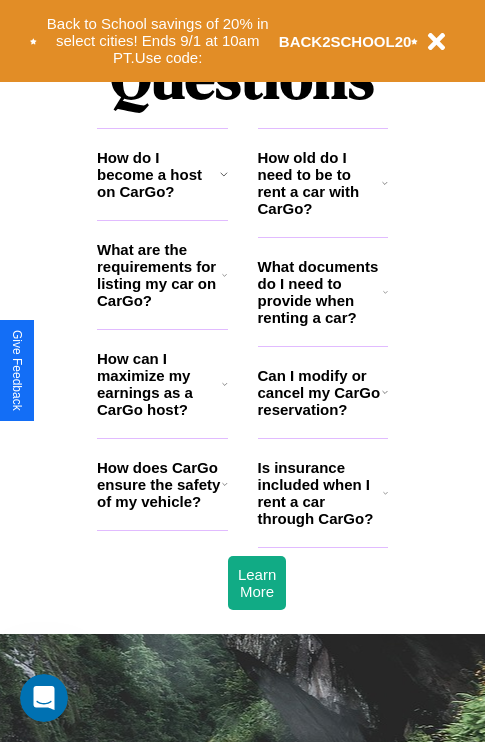 click on "What are the requirements for listing my car on CarGo?" at bounding box center [159, 275] 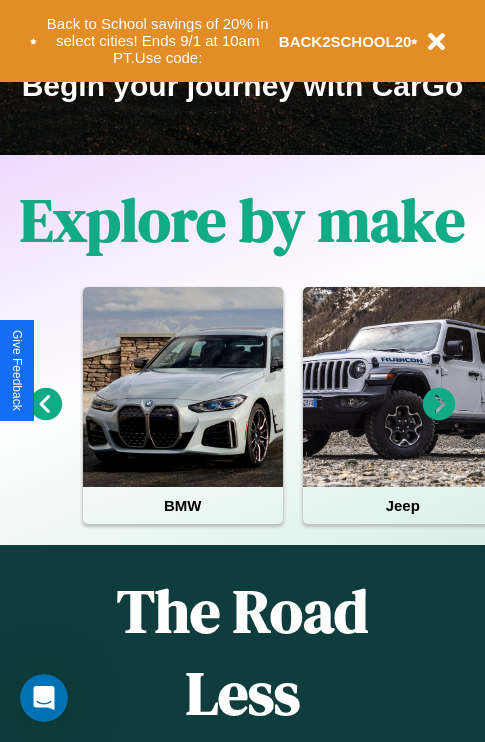 scroll, scrollTop: 308, scrollLeft: 0, axis: vertical 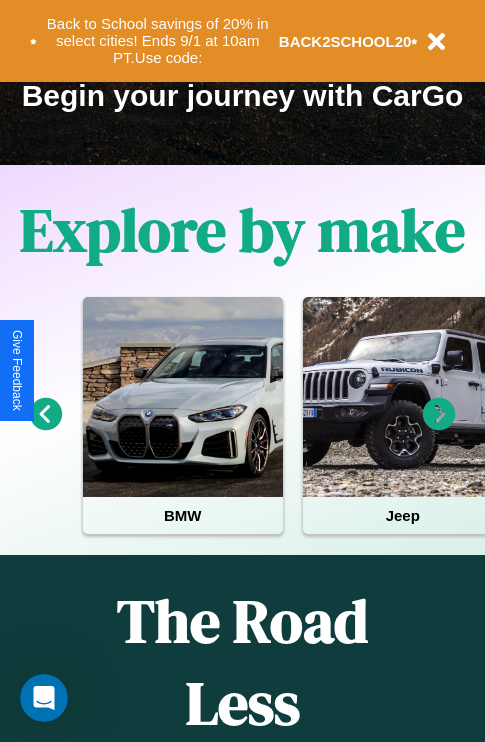 click 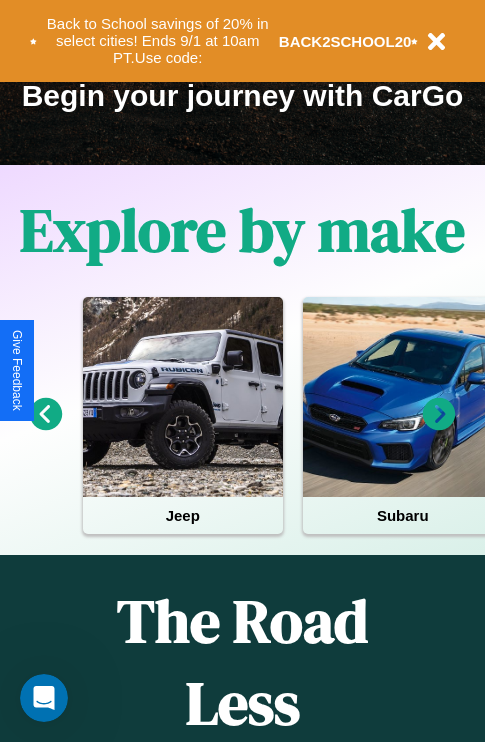 click 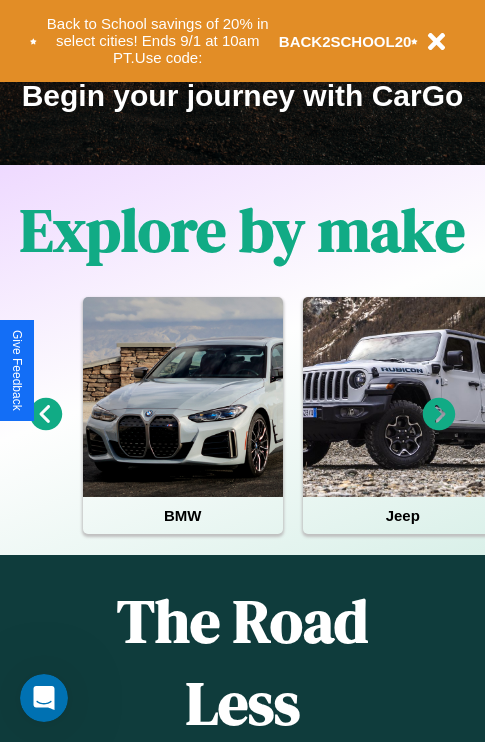 click 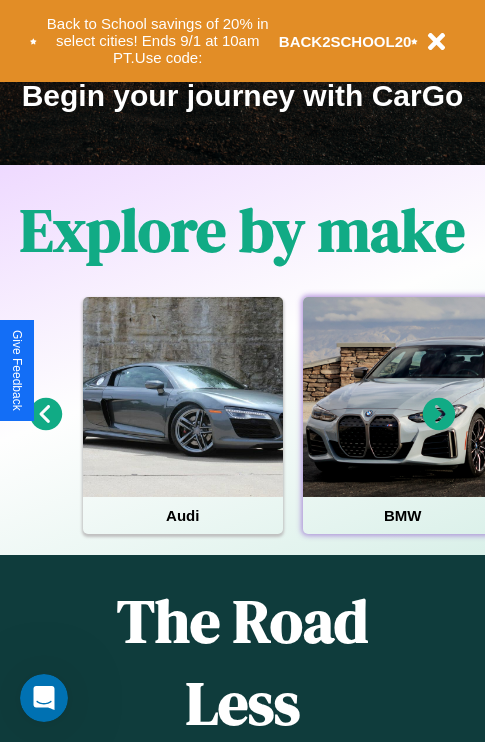 click at bounding box center [403, 397] 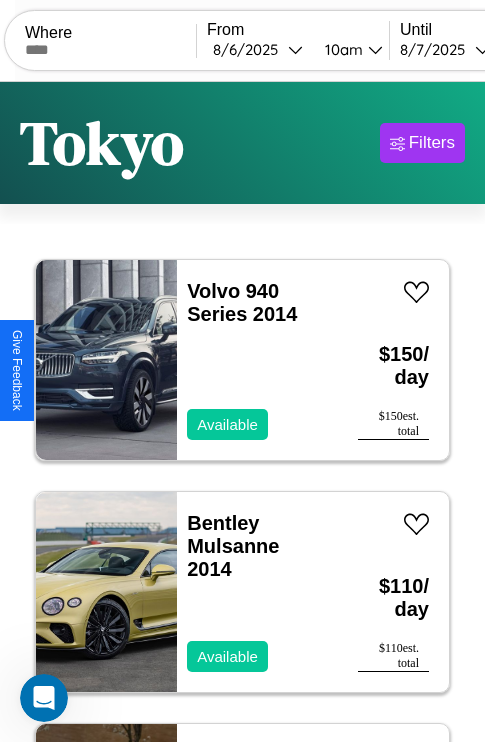 scroll, scrollTop: 89, scrollLeft: 0, axis: vertical 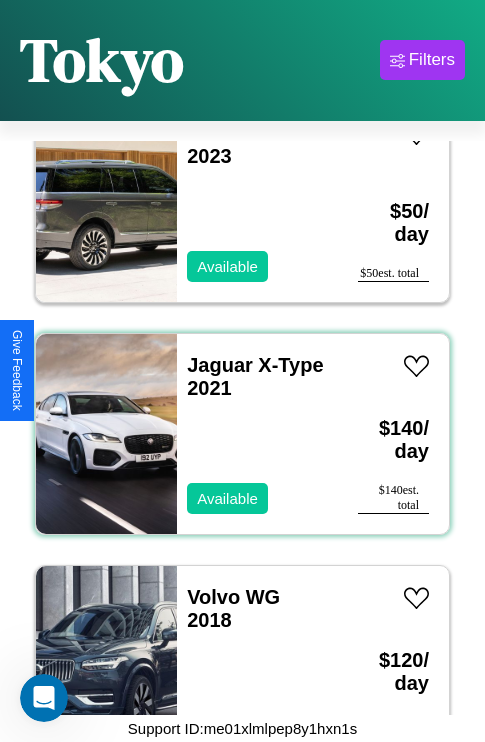 click on "Jaguar   X-Type   2021 Available" at bounding box center [257, 434] 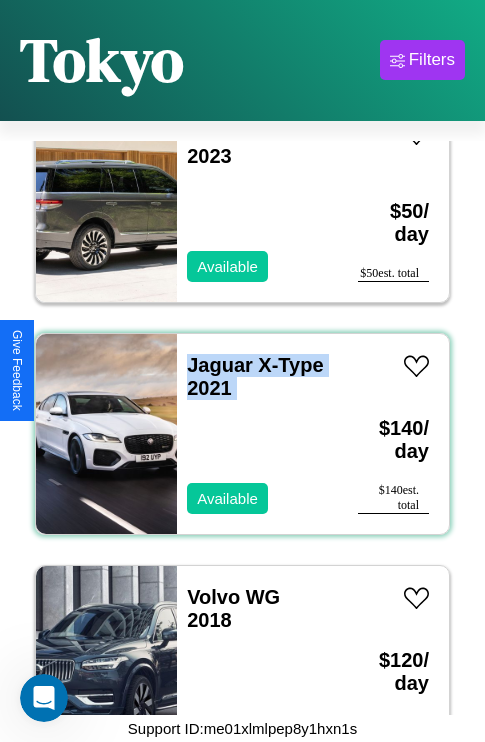 click on "Jaguar   X-Type   2021 Available" at bounding box center (257, 434) 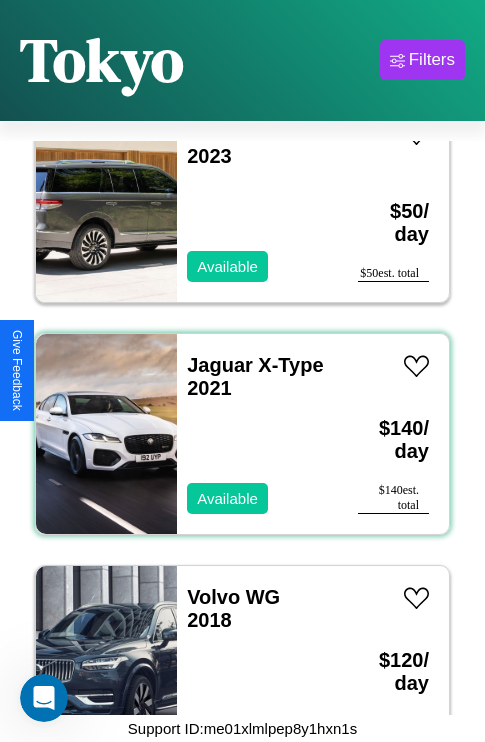 click on "Jaguar   X-Type   2021 Available" at bounding box center [257, 434] 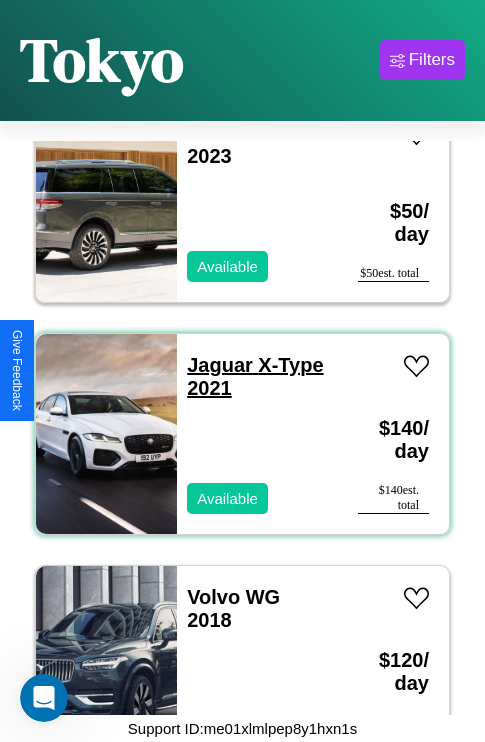 click on "Jaguar   X-Type   2021" at bounding box center (255, 376) 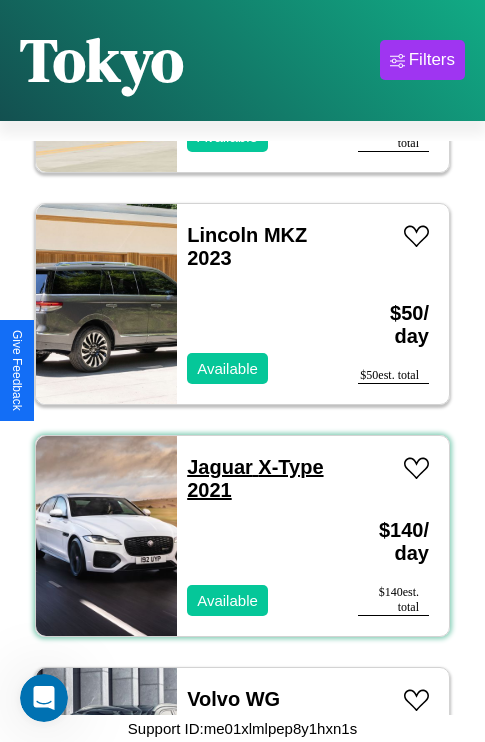 scroll, scrollTop: 1467, scrollLeft: 0, axis: vertical 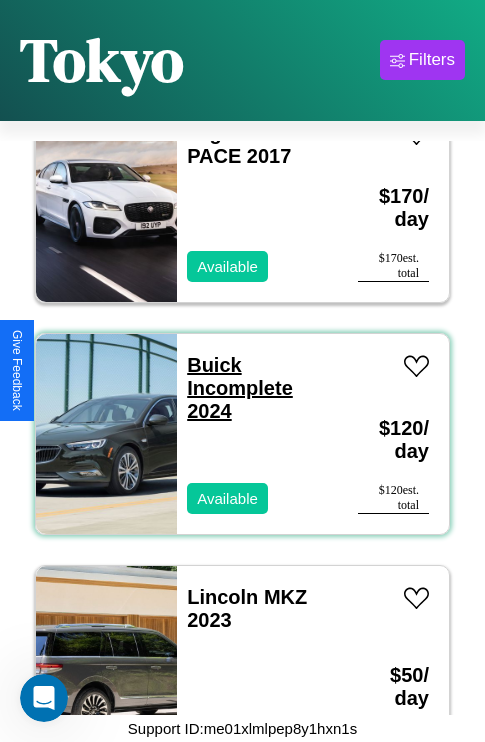 click on "Buick   Incomplete   2024" at bounding box center (240, 388) 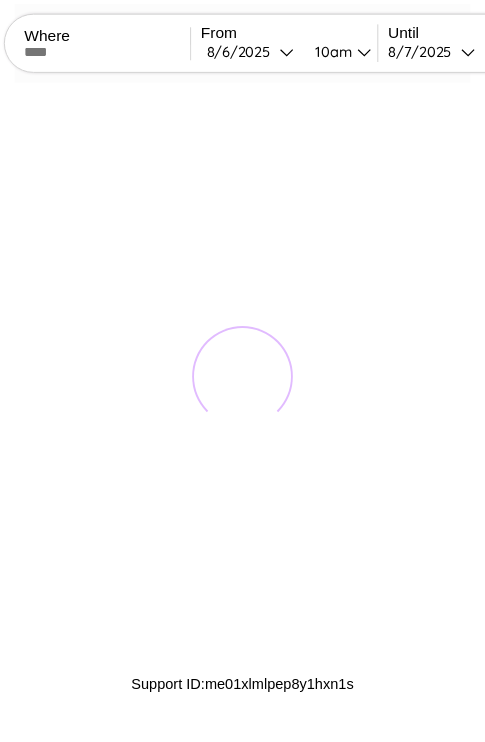scroll, scrollTop: 0, scrollLeft: 0, axis: both 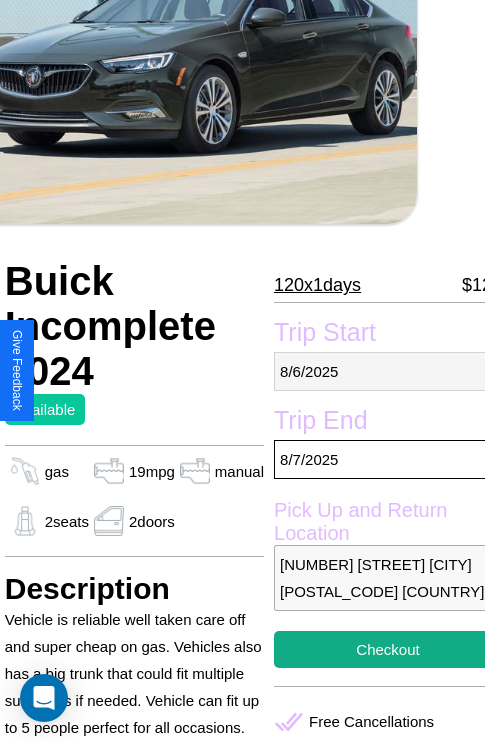 click on "8 / 6 / 2025" at bounding box center [388, 371] 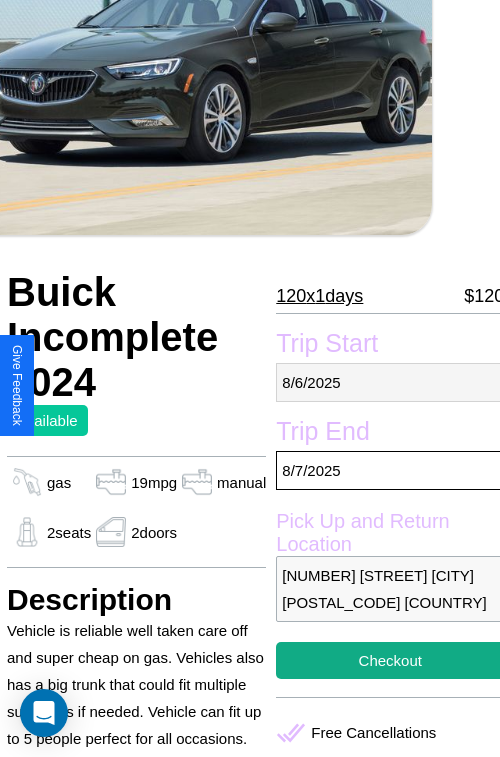 select on "*" 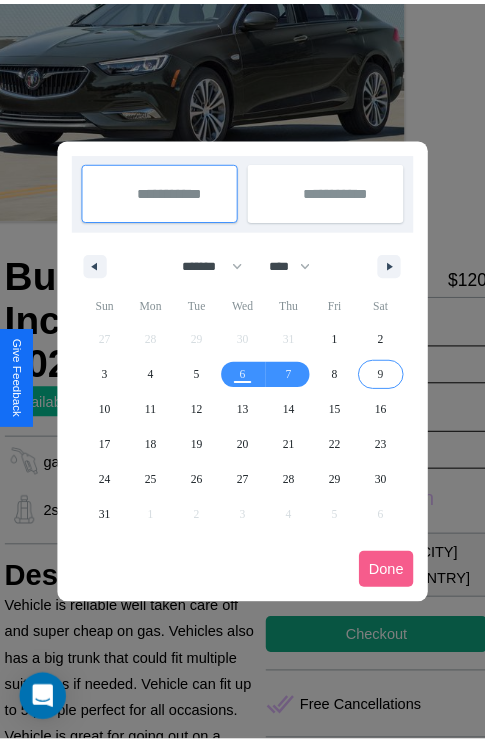 scroll, scrollTop: 0, scrollLeft: 68, axis: horizontal 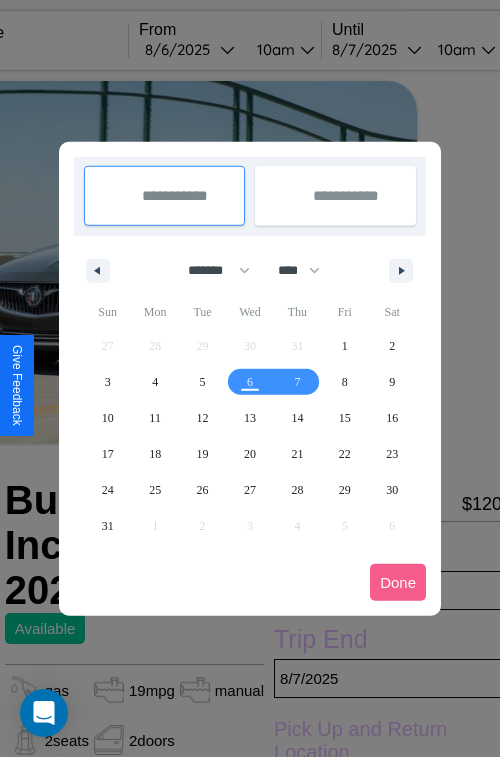 click at bounding box center [250, 378] 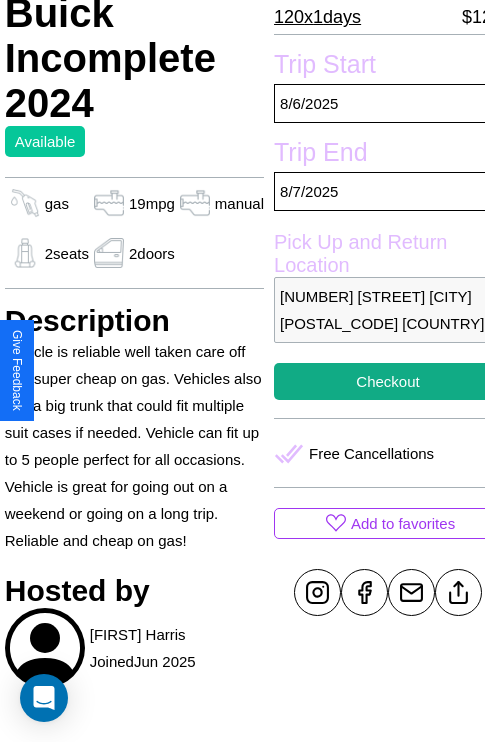 scroll, scrollTop: 497, scrollLeft: 68, axis: both 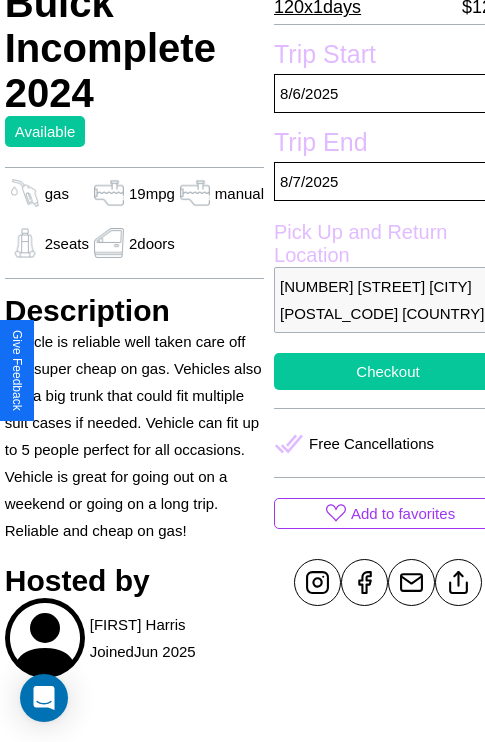 click on "Checkout" at bounding box center (388, 371) 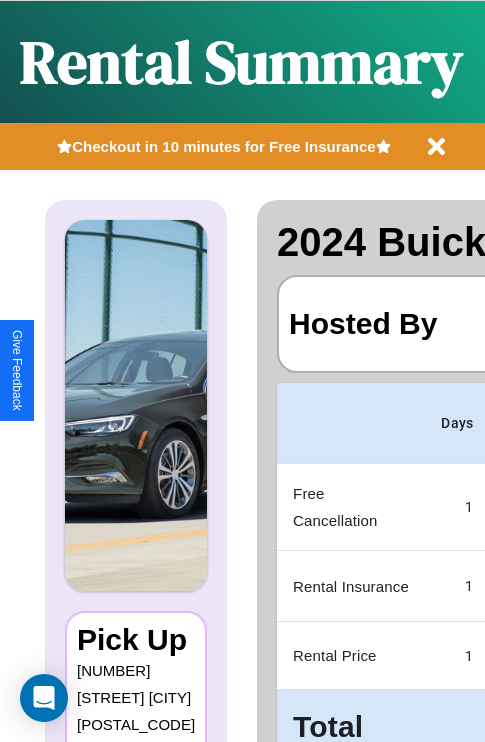 scroll, scrollTop: 0, scrollLeft: 378, axis: horizontal 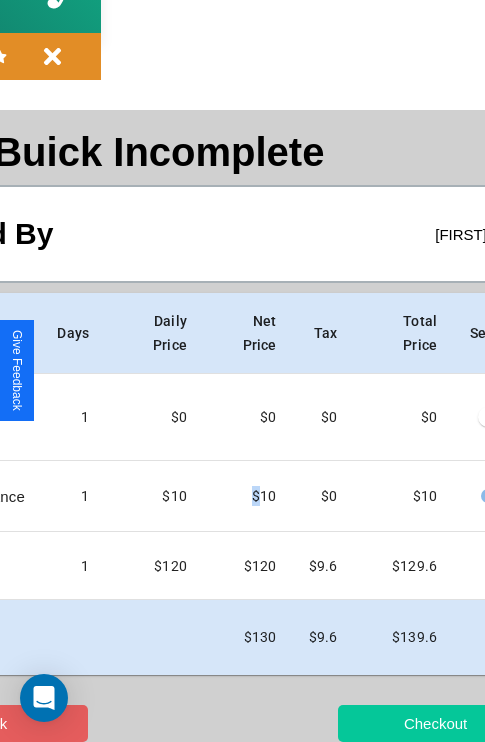 click on "Checkout" at bounding box center (435, 723) 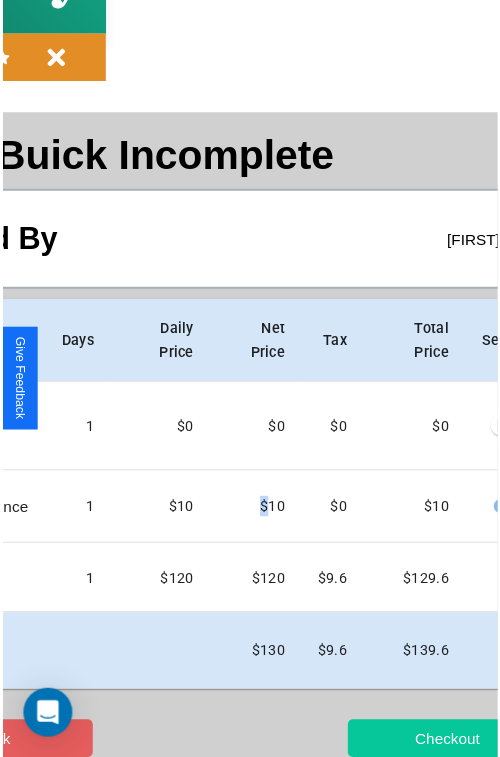 scroll, scrollTop: 0, scrollLeft: 0, axis: both 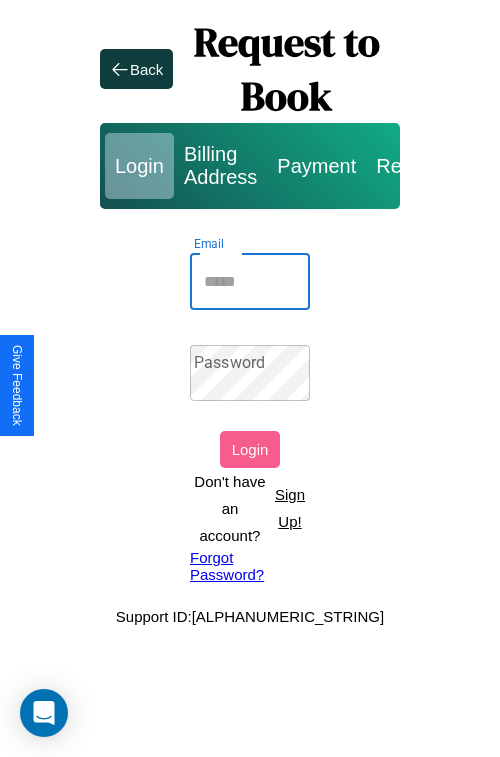 click on "Email" at bounding box center (250, 282) 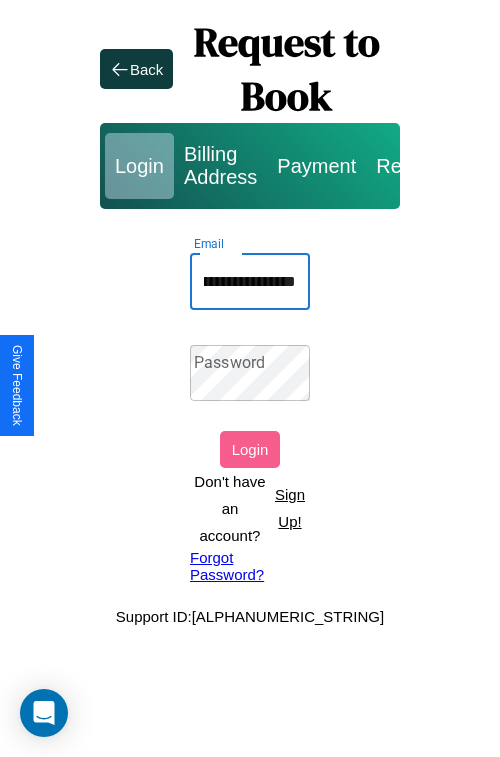 scroll, scrollTop: 0, scrollLeft: 93, axis: horizontal 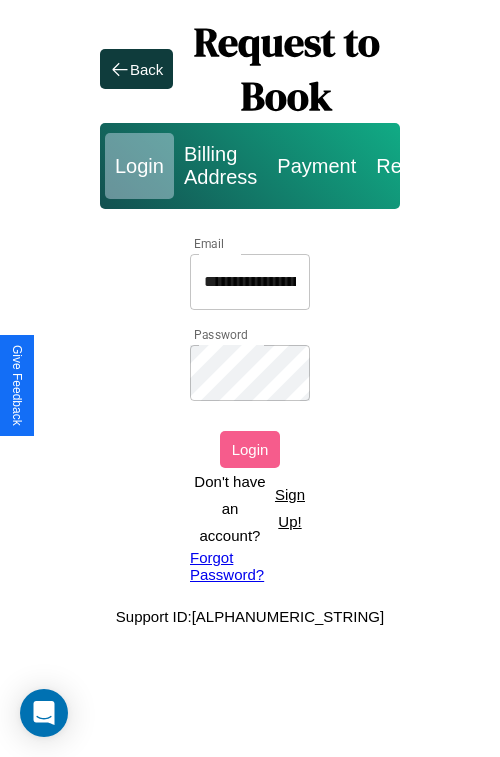 click on "Login" at bounding box center (250, 449) 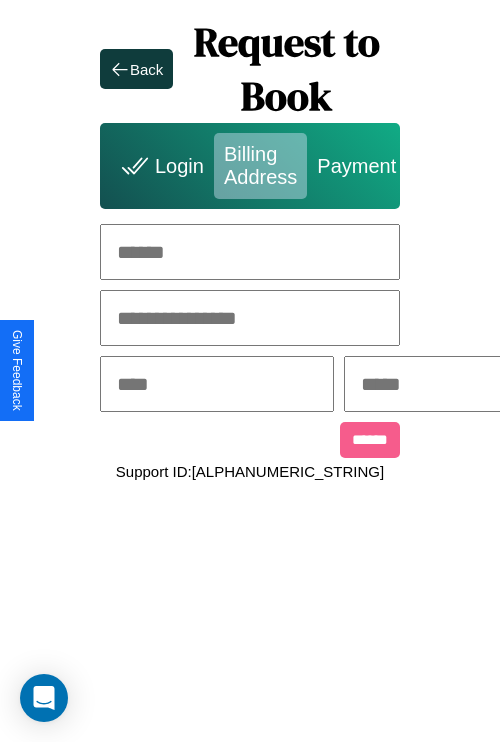 click at bounding box center (250, 252) 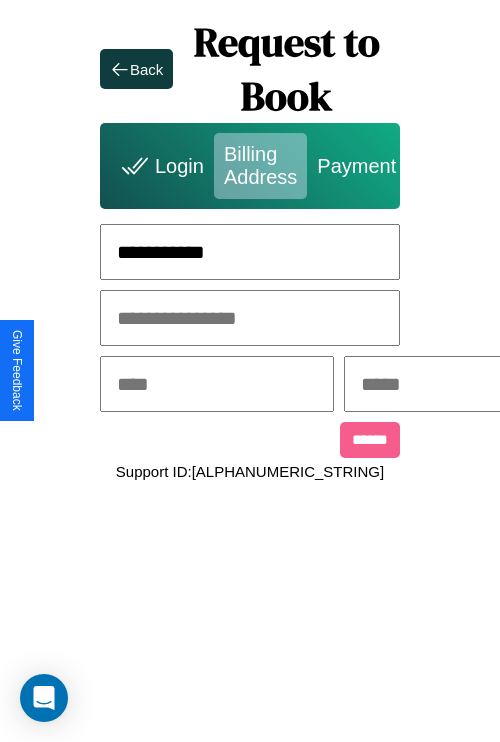 type on "**********" 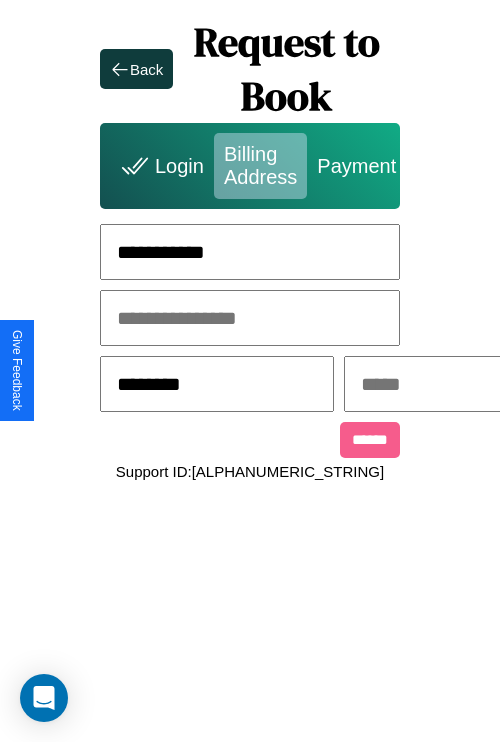 type on "********" 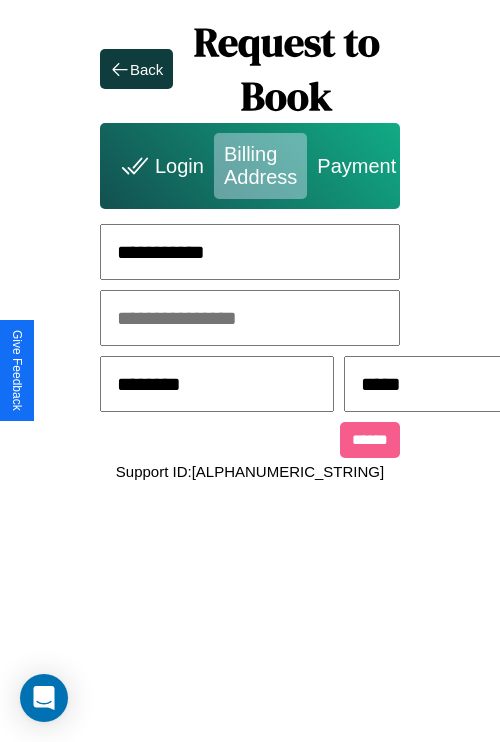 scroll, scrollTop: 0, scrollLeft: 517, axis: horizontal 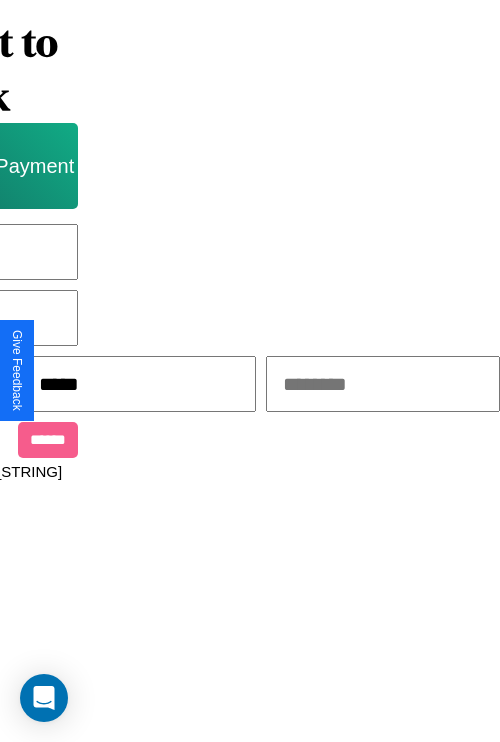 type on "*****" 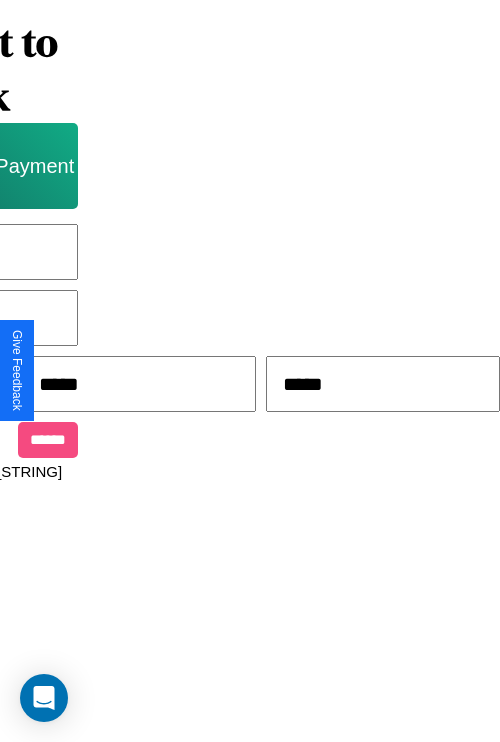 type on "*****" 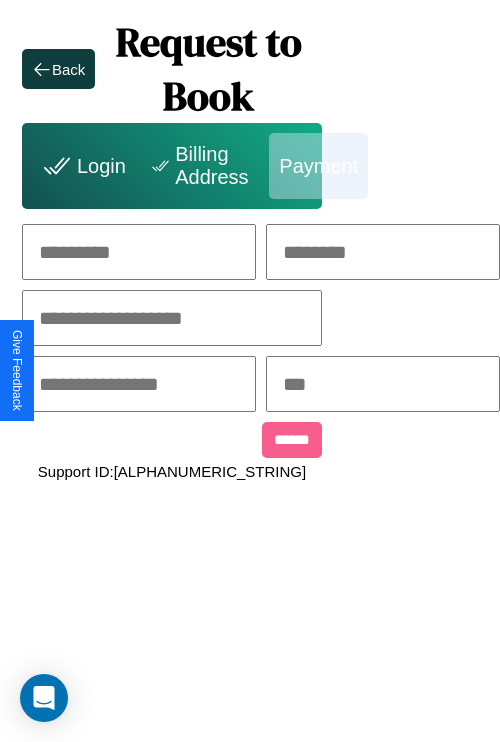 click at bounding box center [139, 252] 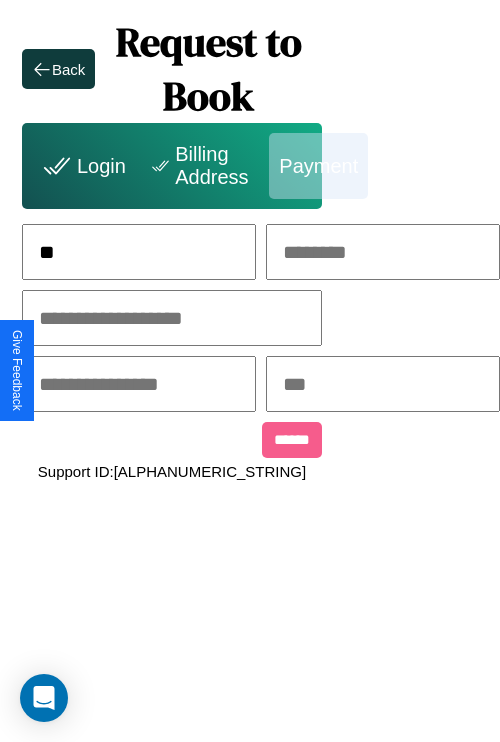 scroll, scrollTop: 0, scrollLeft: 135, axis: horizontal 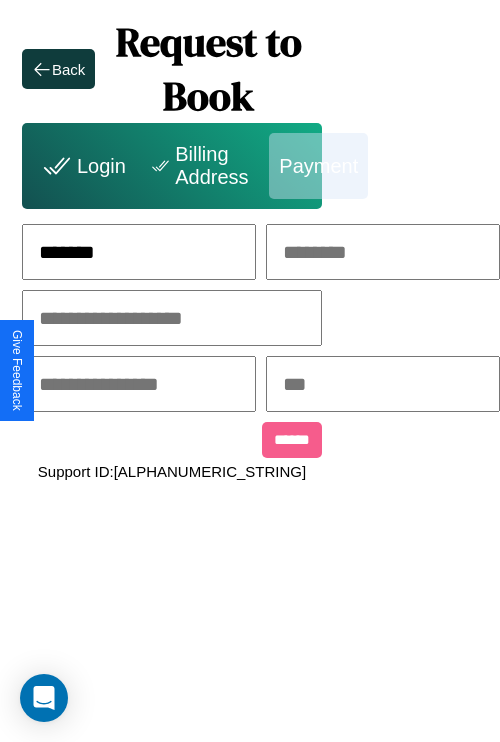 type on "*******" 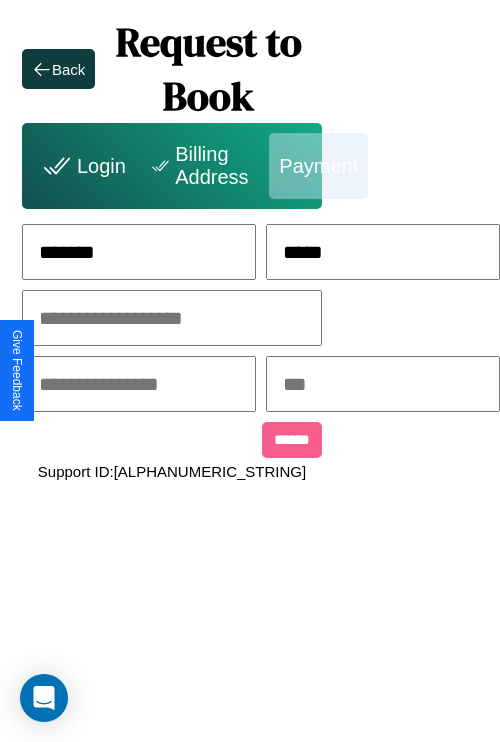type on "*****" 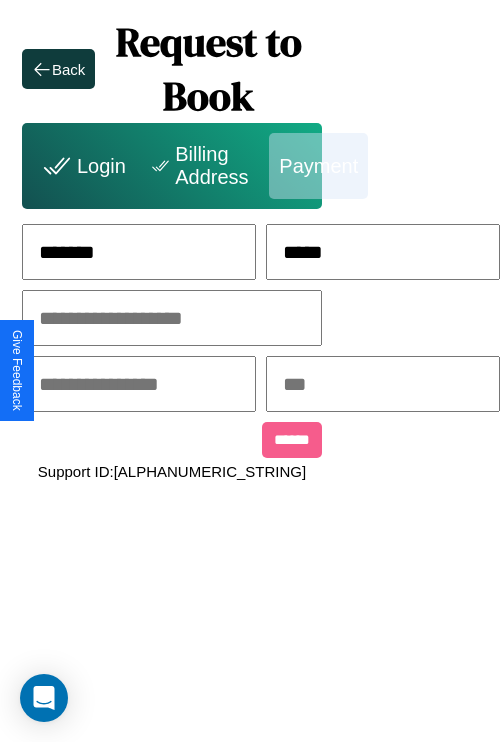 click at bounding box center [172, 318] 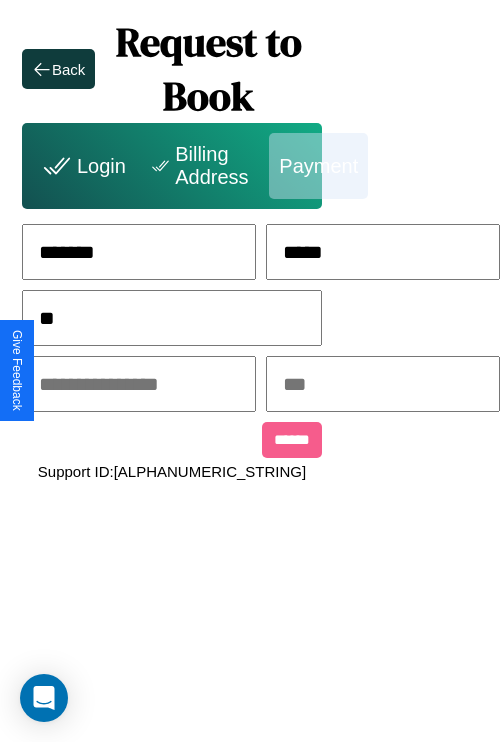 scroll, scrollTop: 0, scrollLeft: 128, axis: horizontal 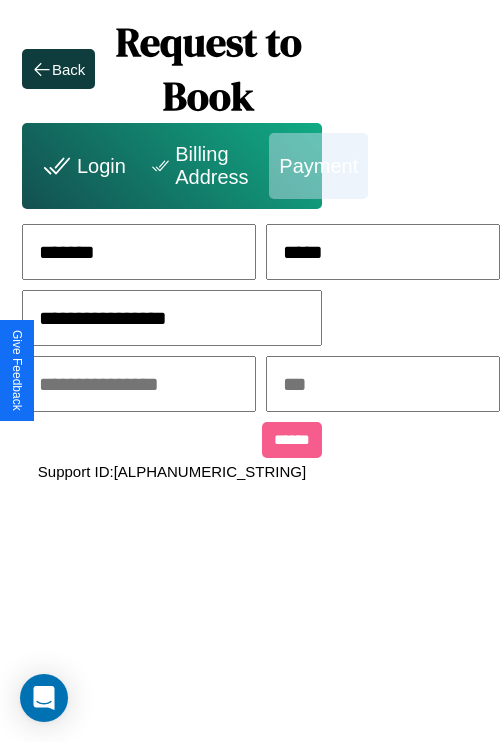 type on "**********" 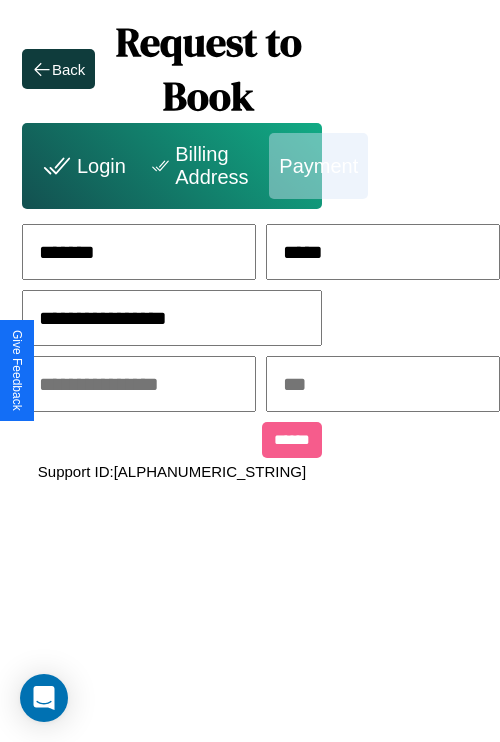 click at bounding box center (139, 384) 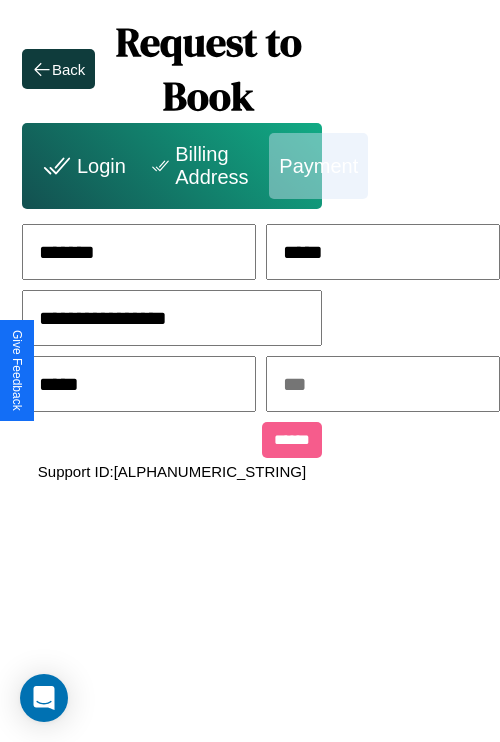 type on "*****" 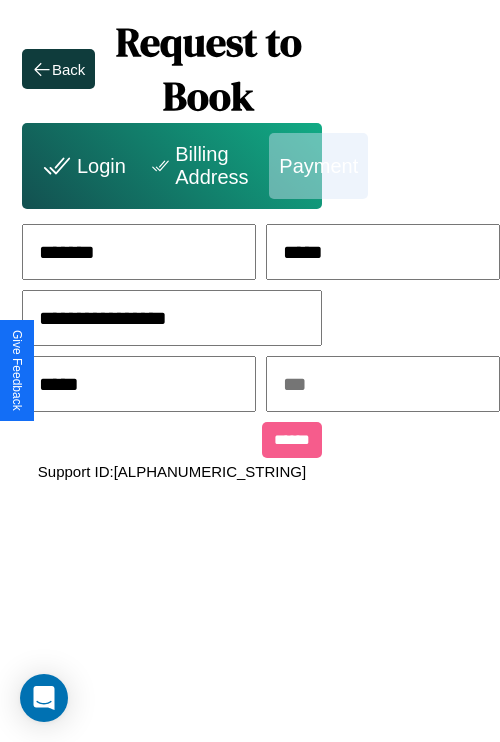 click at bounding box center (383, 384) 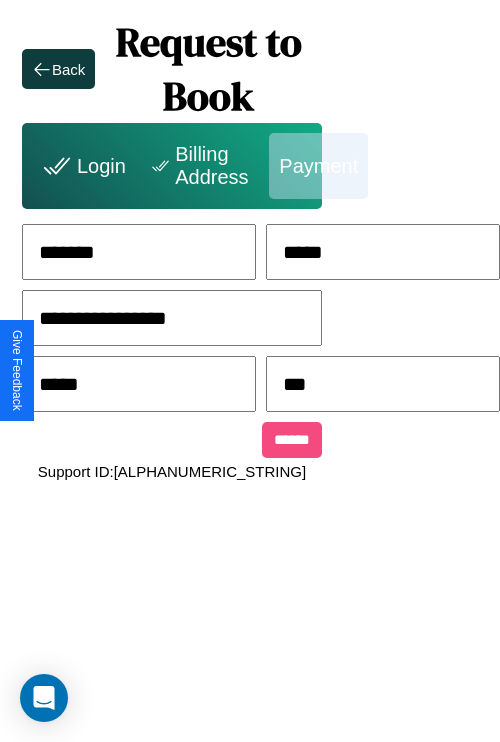 type on "***" 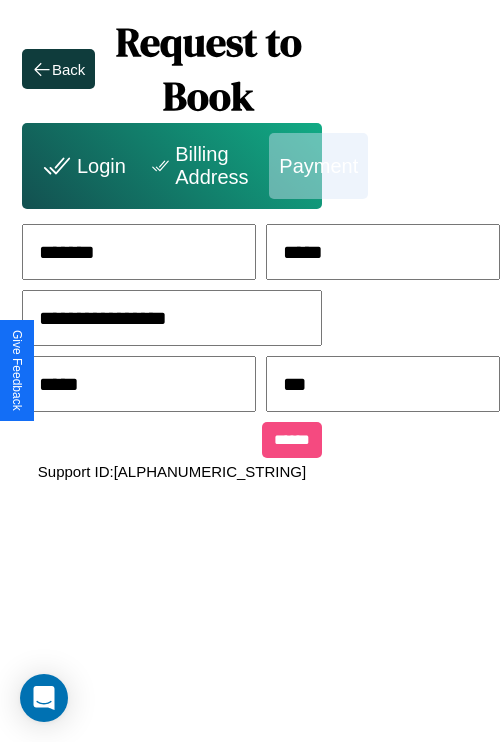 click on "******" at bounding box center [292, 440] 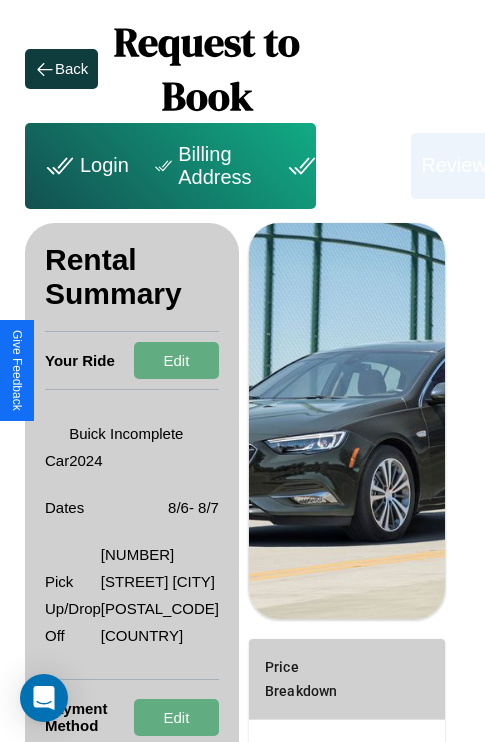 scroll, scrollTop: 301, scrollLeft: 72, axis: both 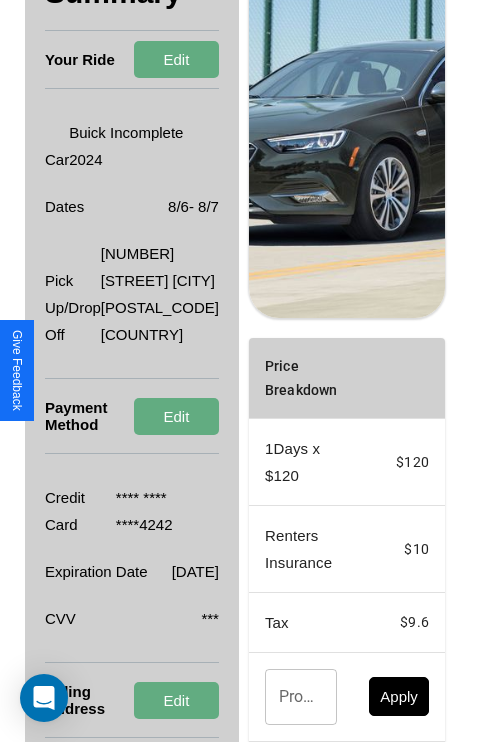 click on "Promo Code" at bounding box center [290, 697] 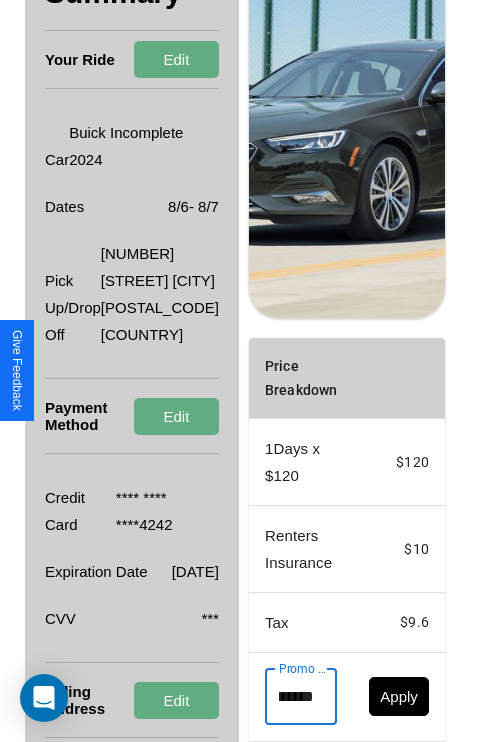 scroll, scrollTop: 0, scrollLeft: 96, axis: horizontal 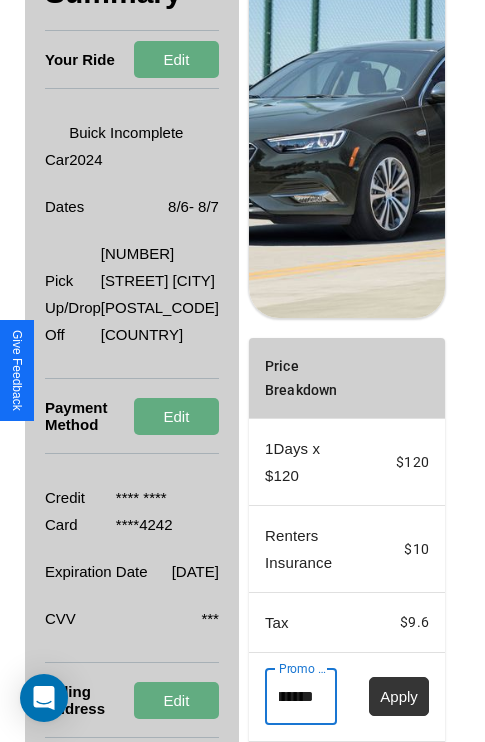 type on "**********" 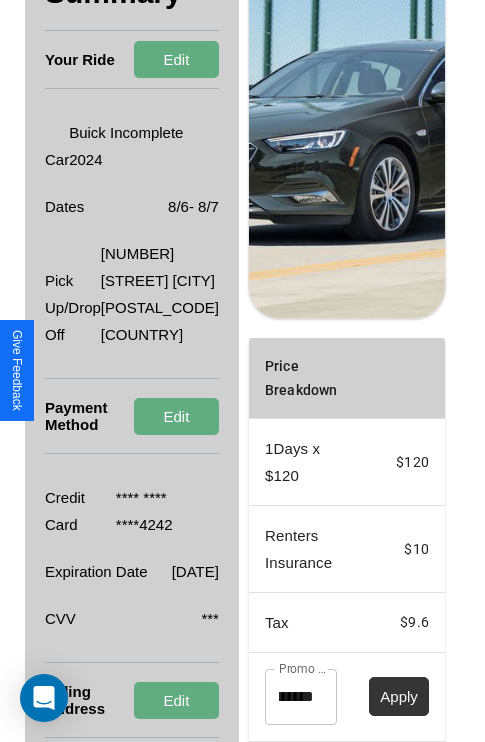 scroll, scrollTop: 0, scrollLeft: 0, axis: both 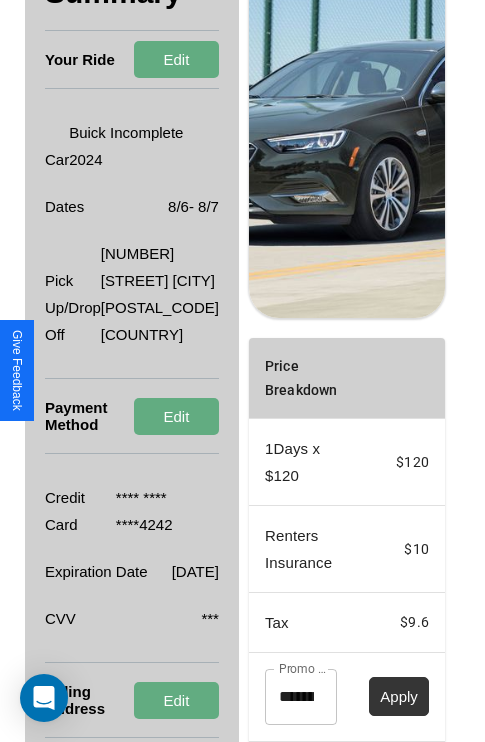 click on "Apply" at bounding box center [399, 696] 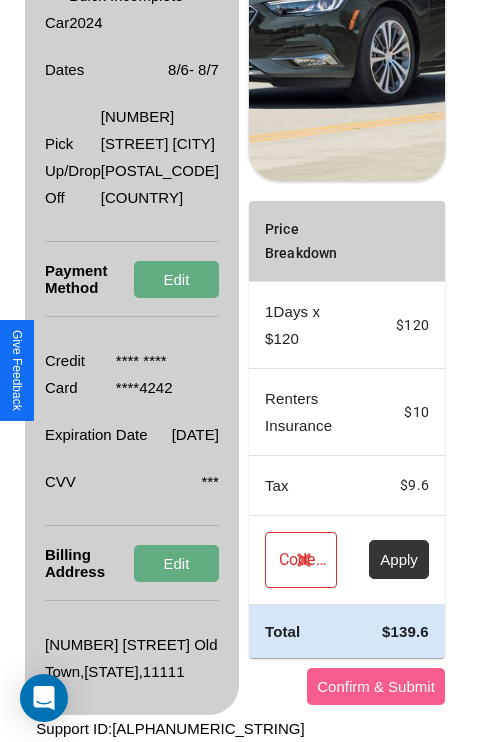 scroll, scrollTop: 455, scrollLeft: 72, axis: both 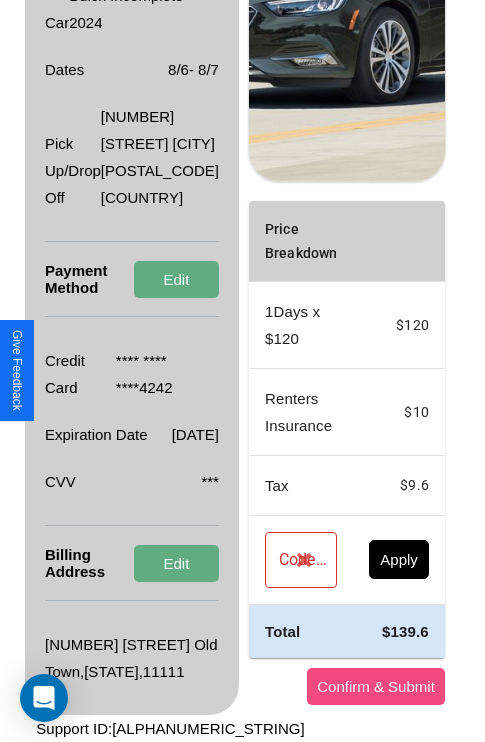 click on "Confirm & Submit" at bounding box center (376, 686) 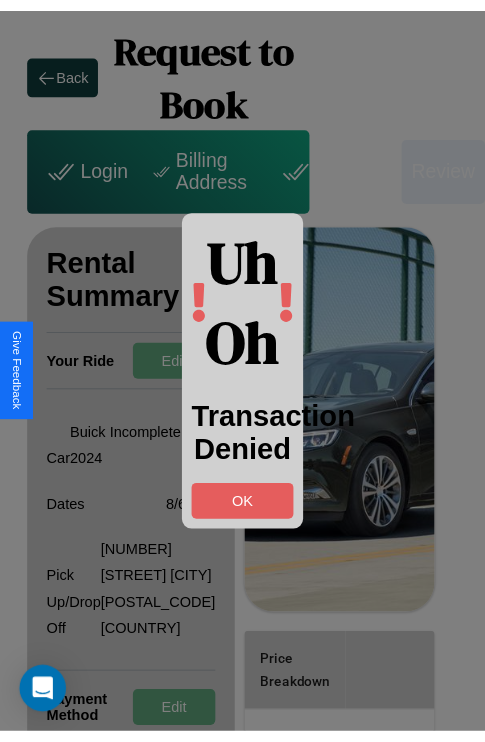 scroll, scrollTop: 0, scrollLeft: 69, axis: horizontal 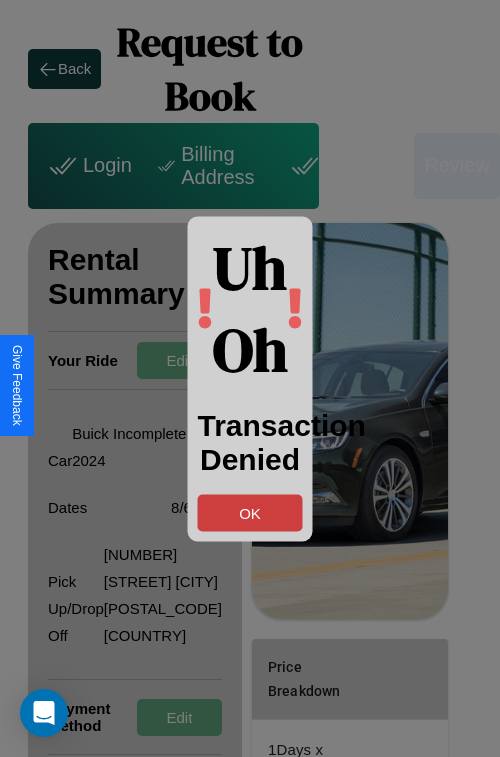 click on "OK" at bounding box center [250, 512] 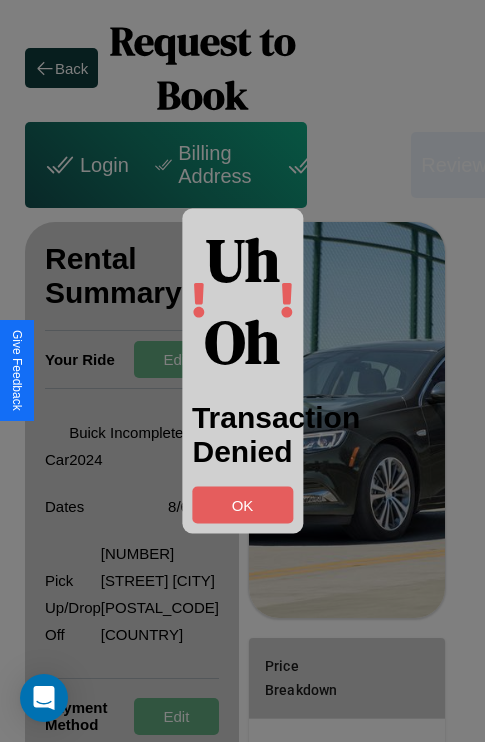 scroll, scrollTop: 295, scrollLeft: 69, axis: both 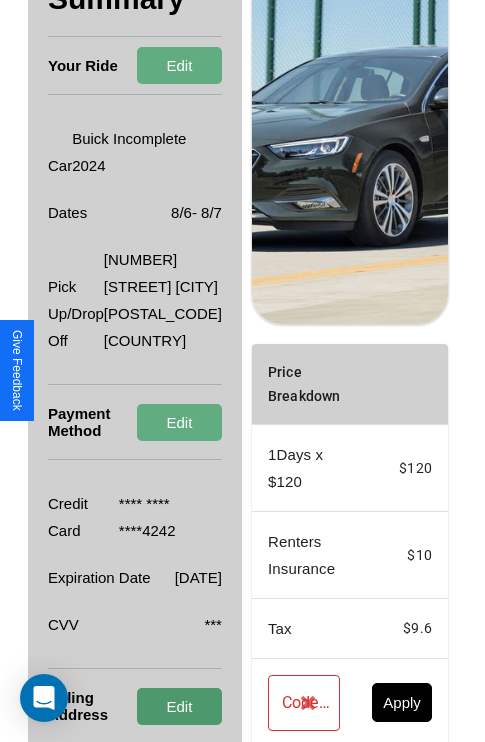 click on "Edit" at bounding box center (179, 706) 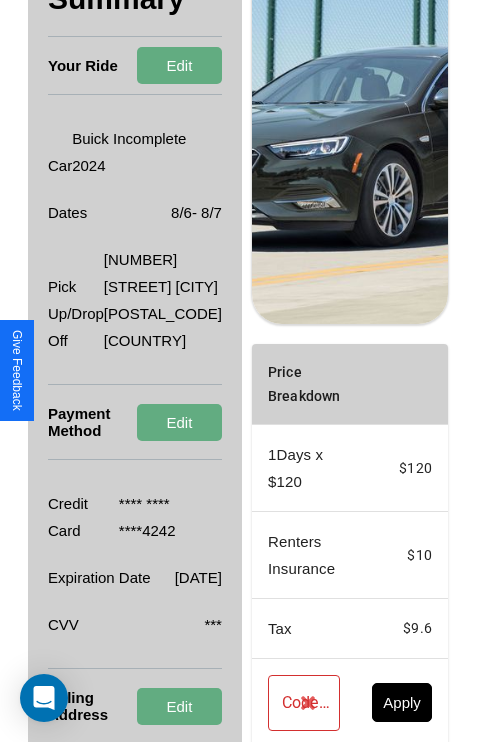 scroll, scrollTop: 0, scrollLeft: 69, axis: horizontal 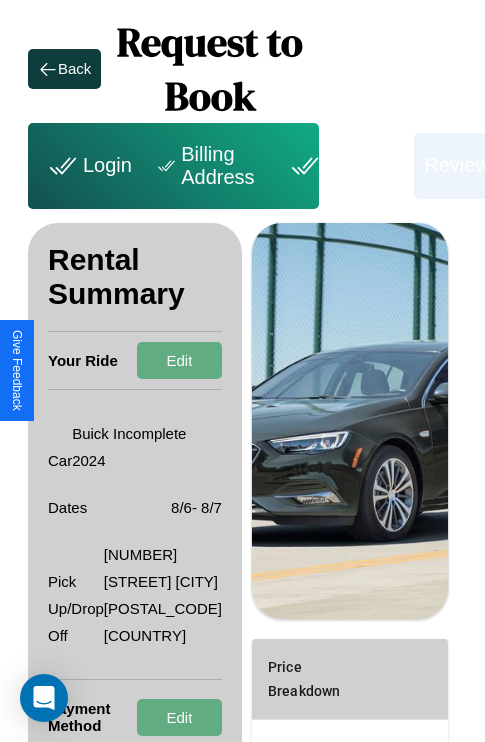 click on "Billing Address" at bounding box center [208, 166] 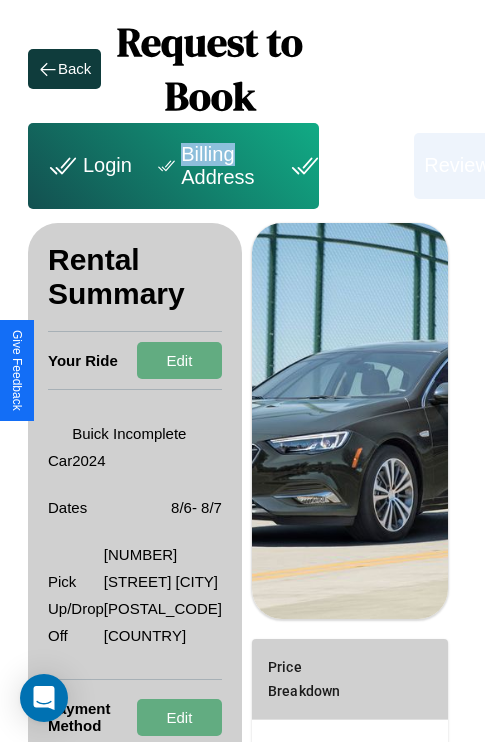 click on "Billing Address" at bounding box center (208, 166) 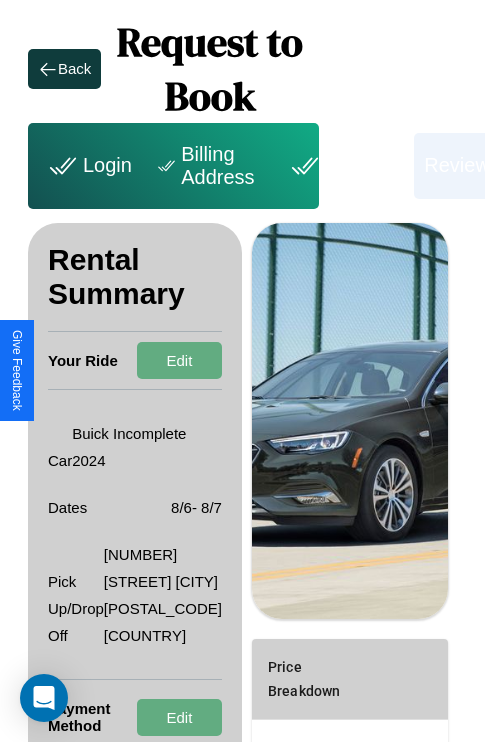 click on "Billing Address" at bounding box center (208, 166) 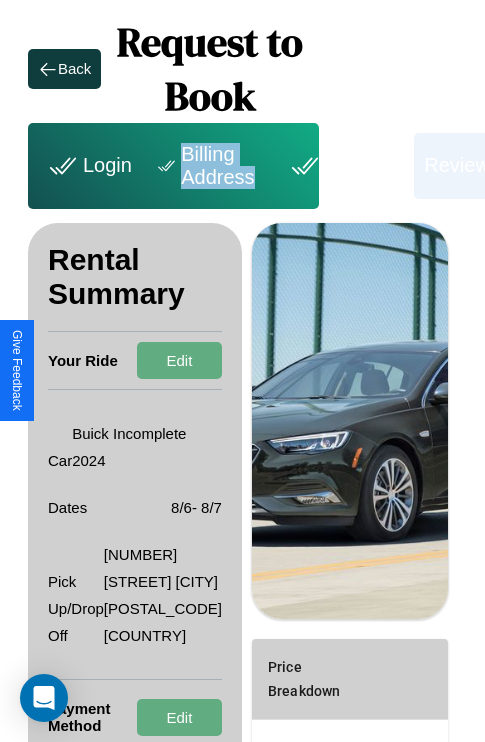 click on "Billing Address" at bounding box center [208, 166] 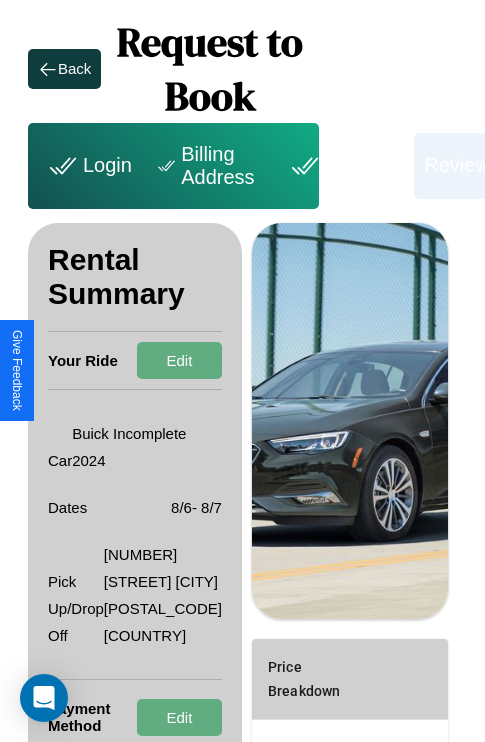 click on "Billing Address" at bounding box center [208, 166] 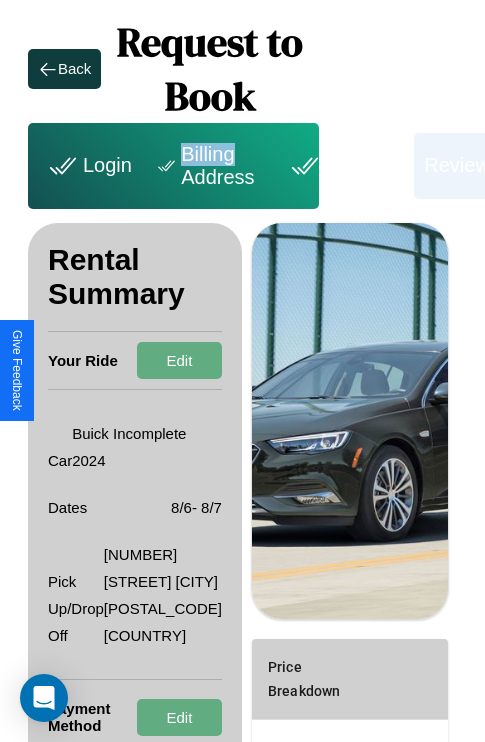 click on "Billing Address" at bounding box center [208, 166] 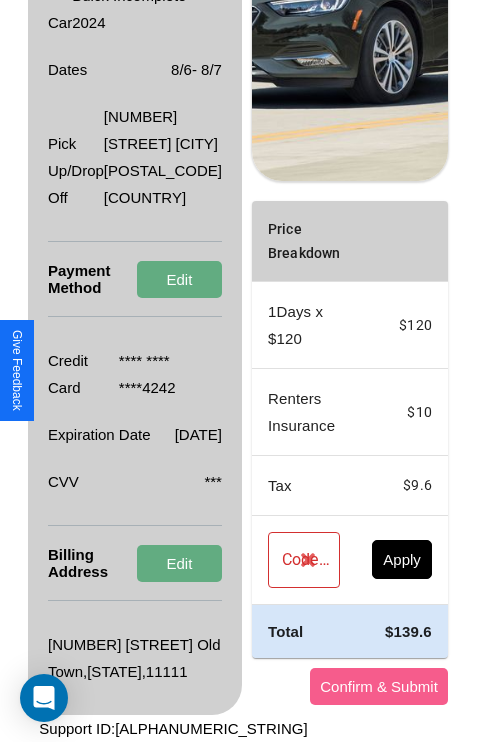 scroll, scrollTop: 455, scrollLeft: 69, axis: both 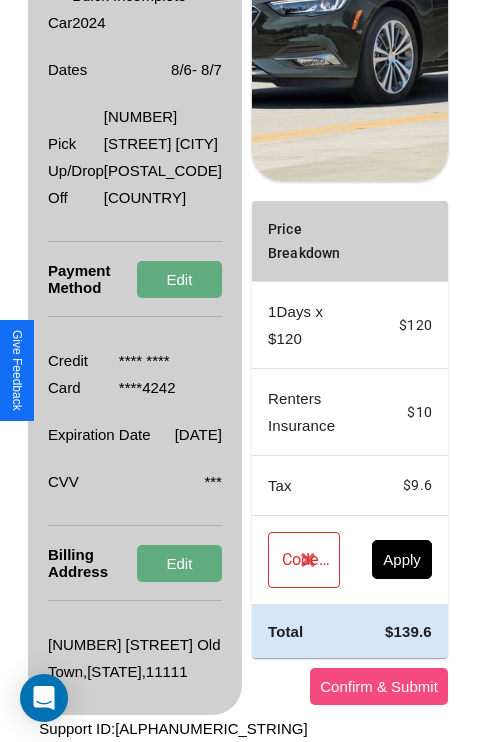 click on "Confirm & Submit" at bounding box center (379, 686) 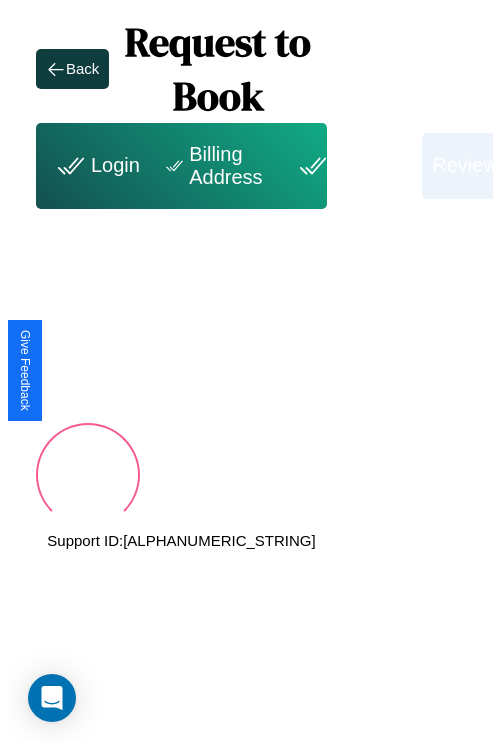 scroll, scrollTop: 0, scrollLeft: 69, axis: horizontal 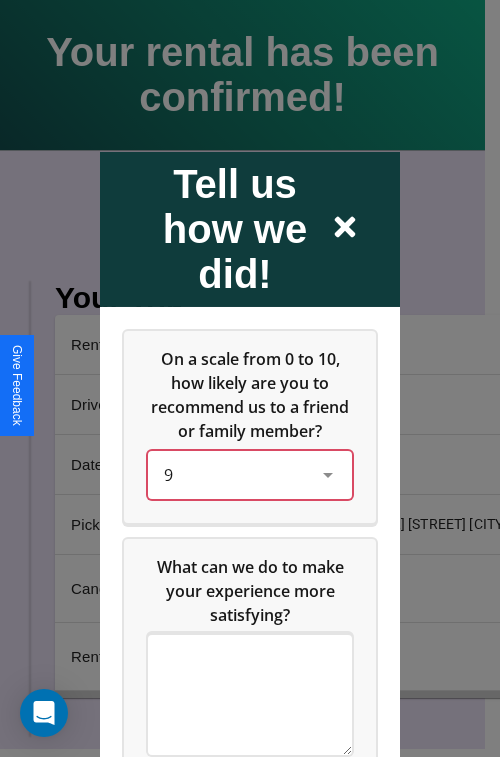 click on "9" at bounding box center (234, 474) 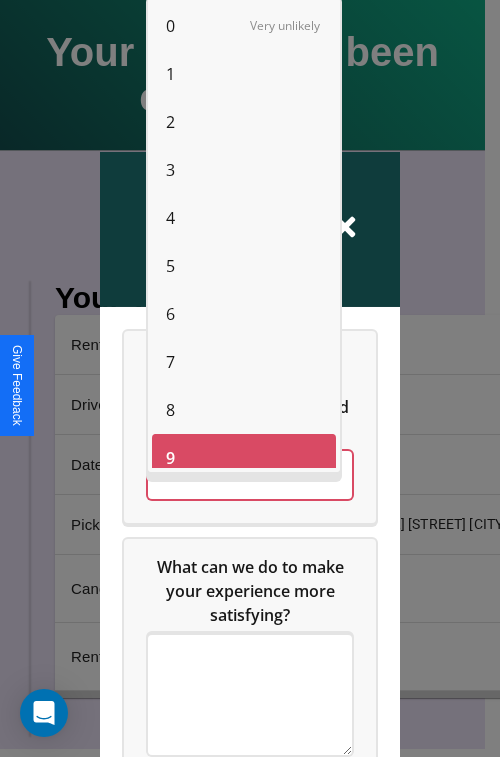 scroll, scrollTop: 14, scrollLeft: 0, axis: vertical 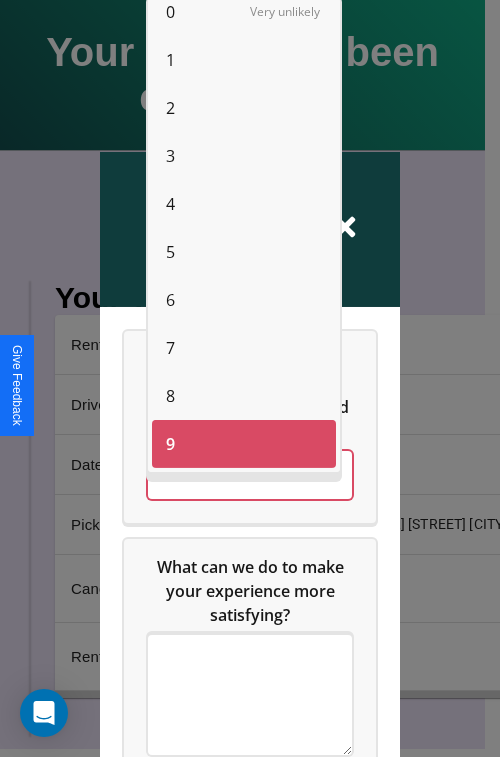 click on "10" at bounding box center [175, 492] 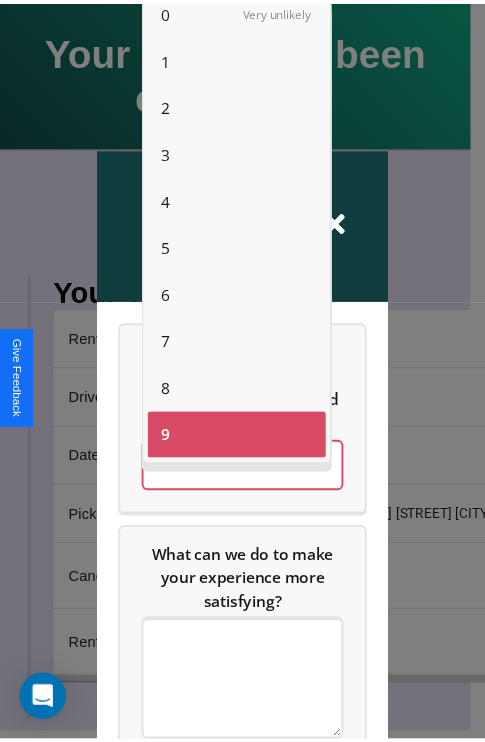 scroll, scrollTop: 50, scrollLeft: 0, axis: vertical 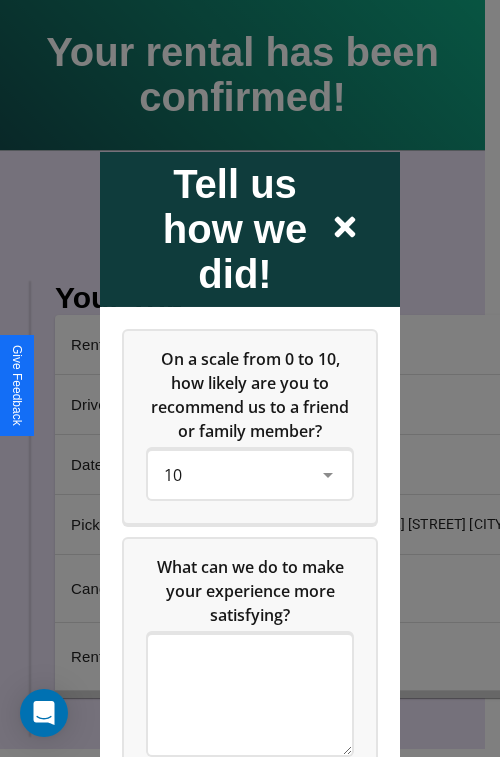 click 